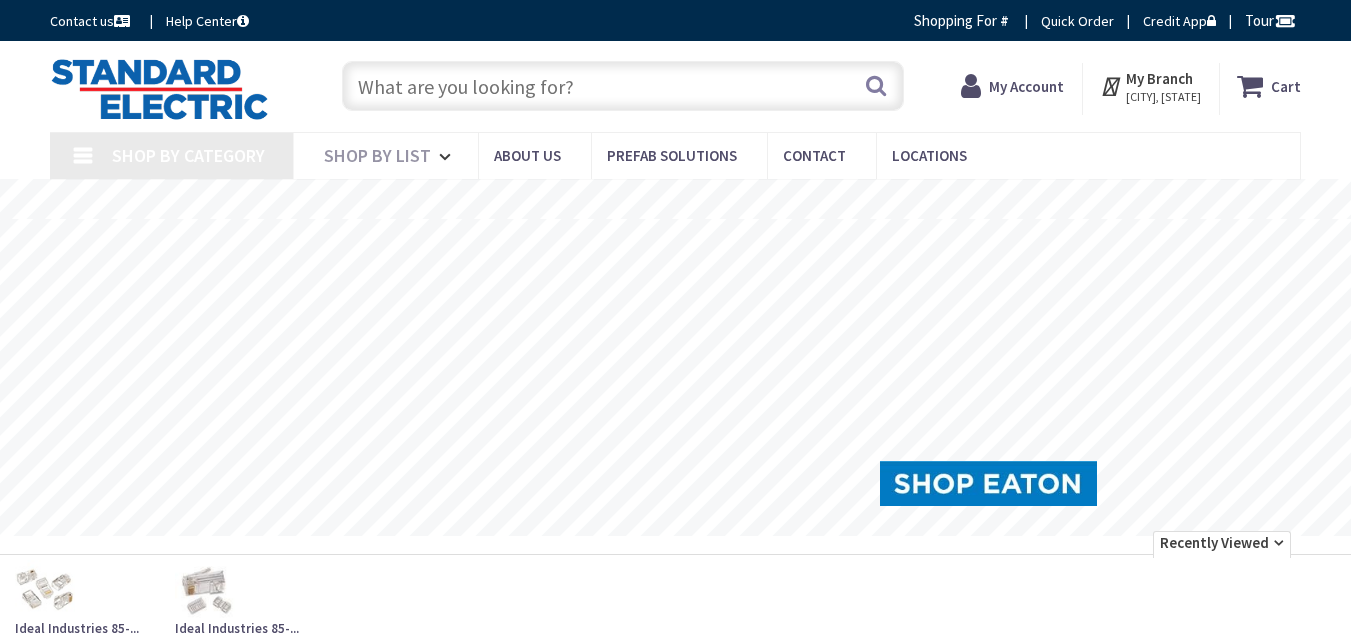 scroll, scrollTop: 0, scrollLeft: 0, axis: both 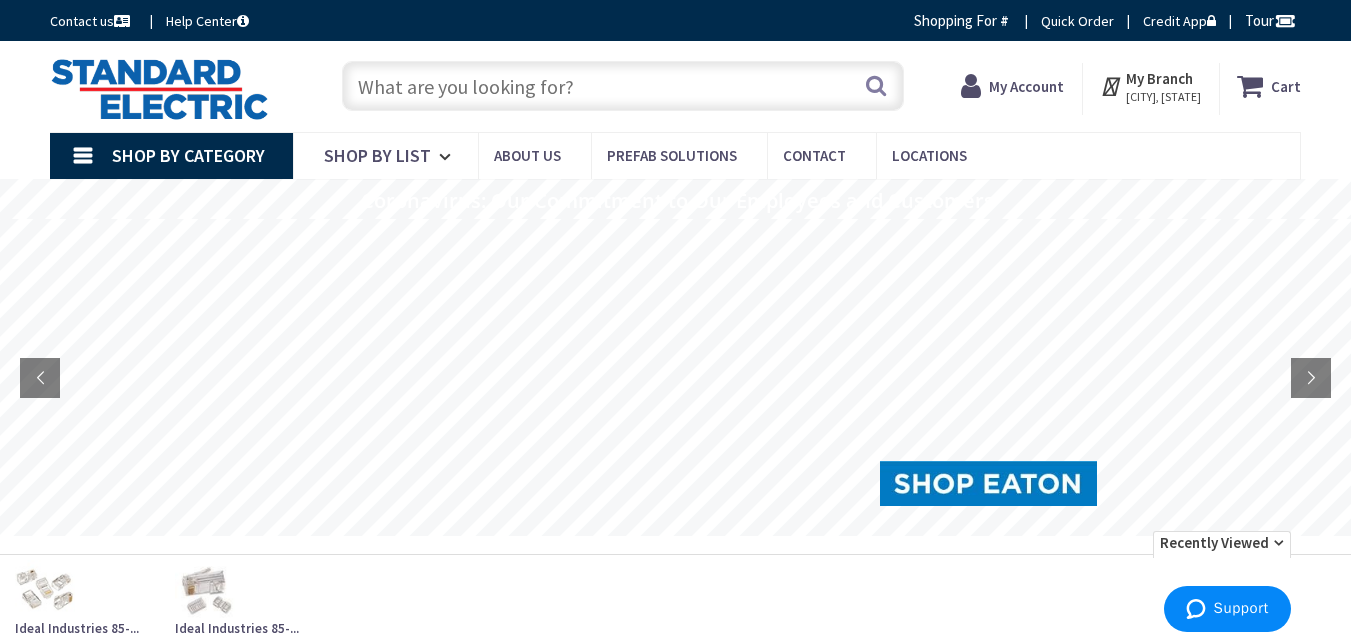 click on "My Account" at bounding box center (1026, 86) 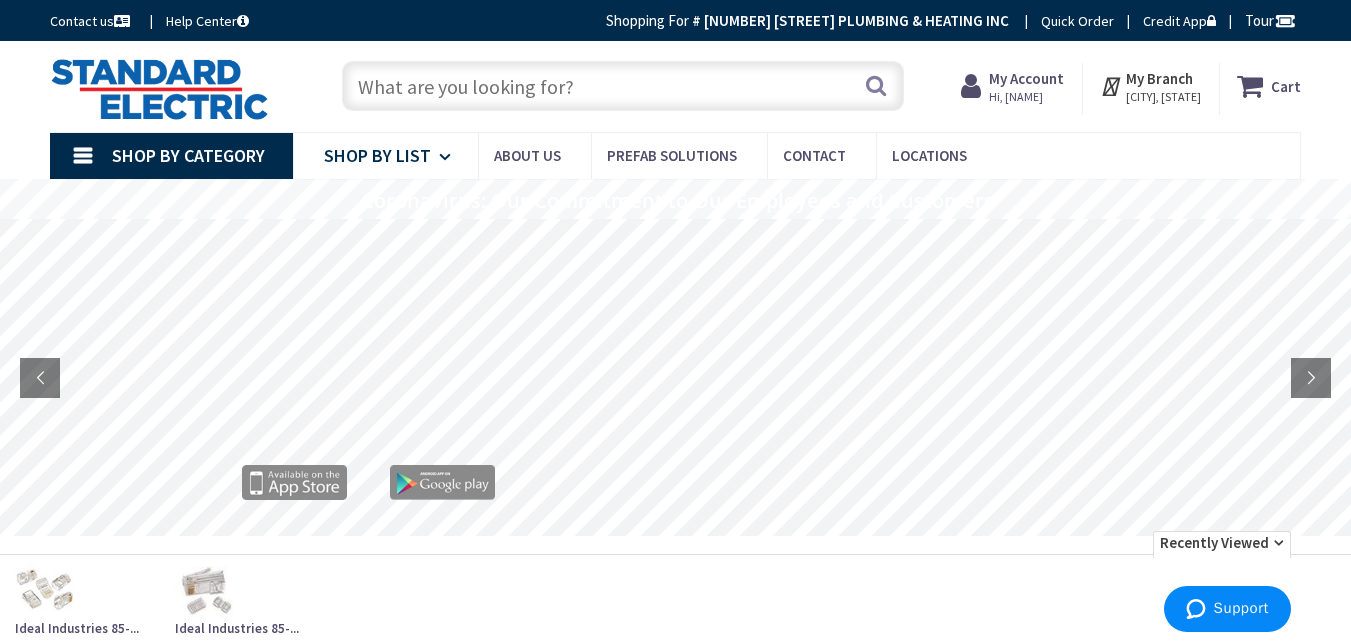 click on "Shop By List" at bounding box center [377, 155] 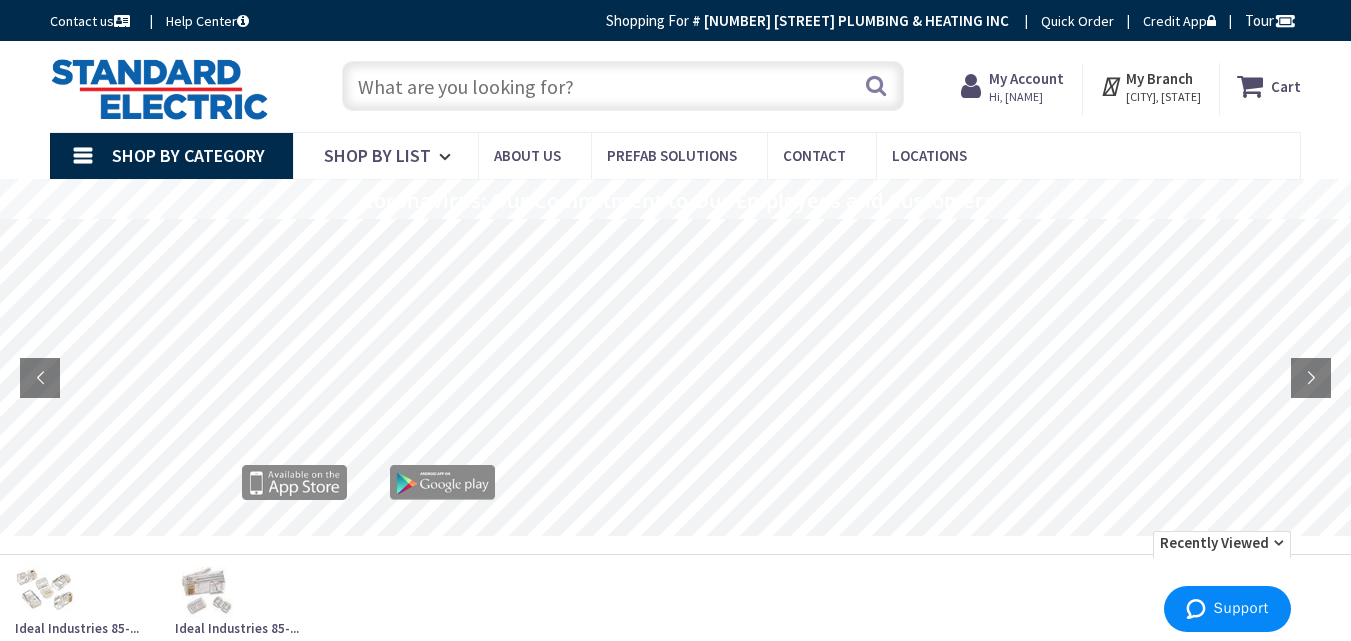 click on "My Account" at bounding box center (1026, 78) 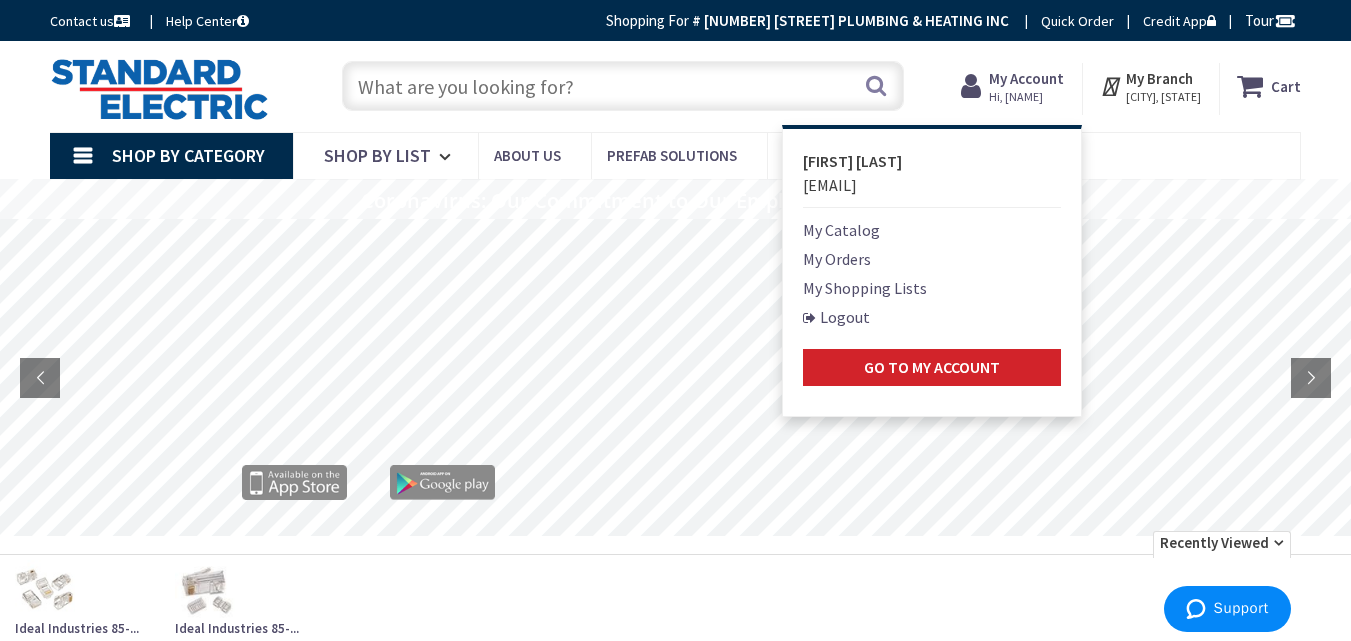 click on "My Shopping Lists" at bounding box center (865, 288) 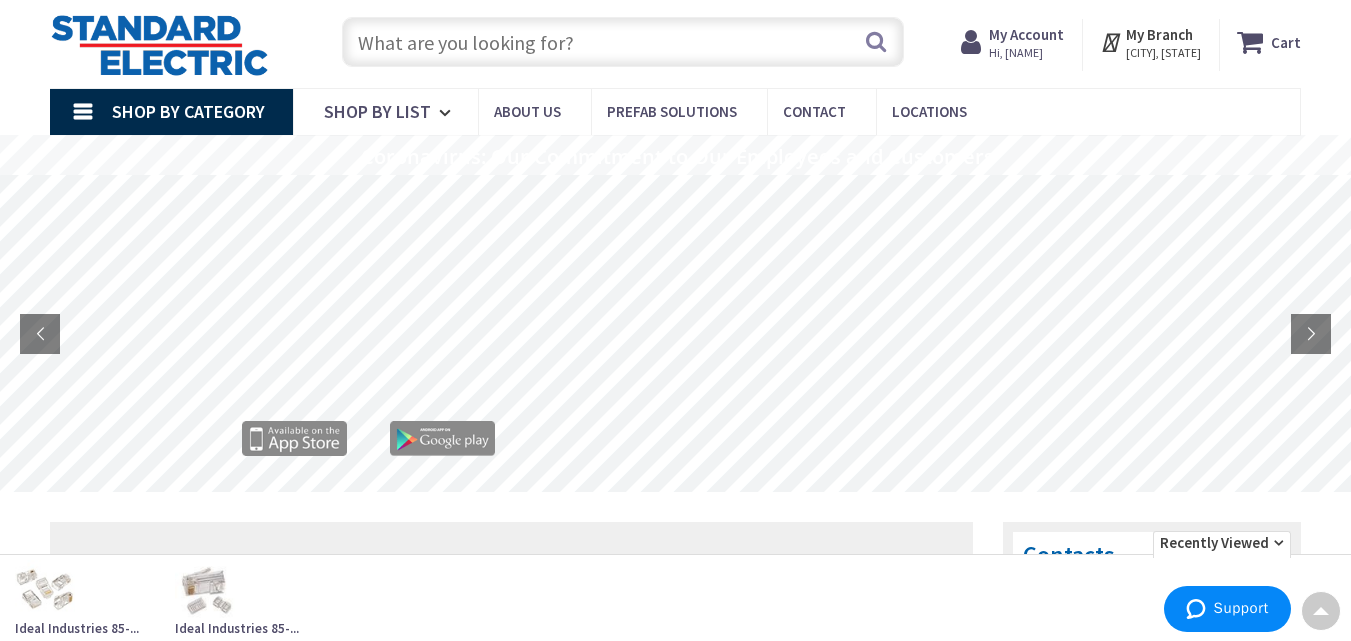 scroll, scrollTop: 0, scrollLeft: 0, axis: both 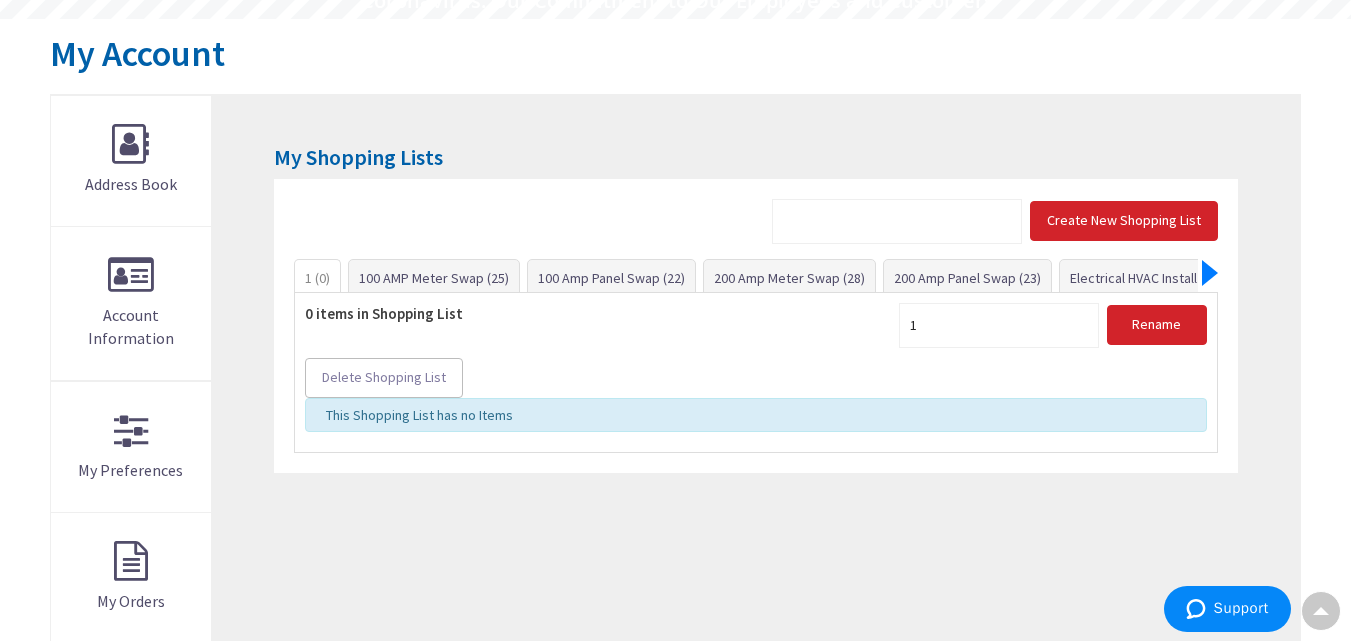 click at bounding box center [1210, 273] 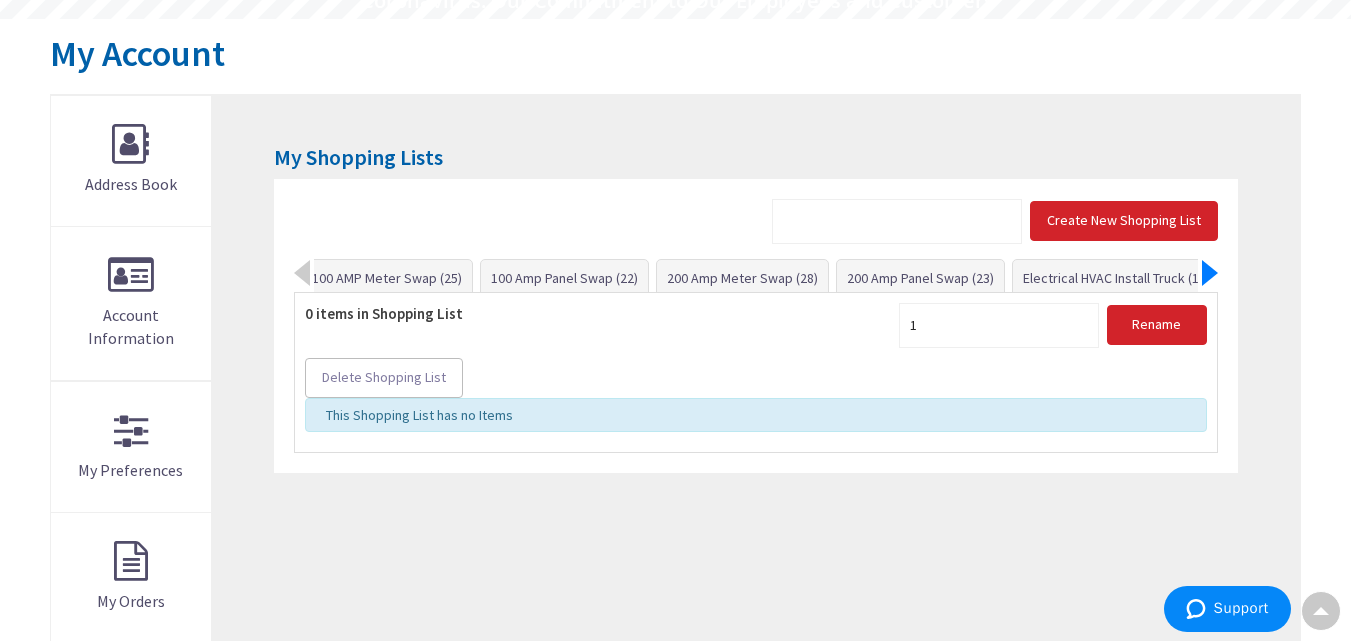 click at bounding box center [1210, 273] 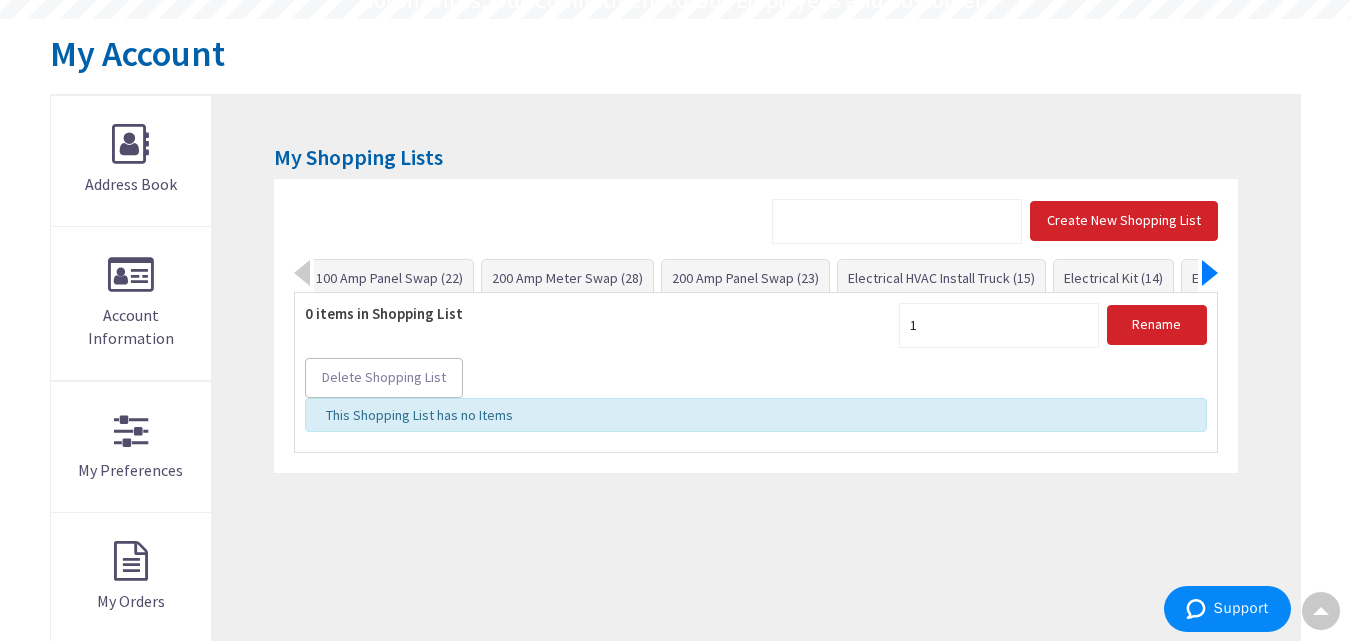 click at bounding box center [1210, 273] 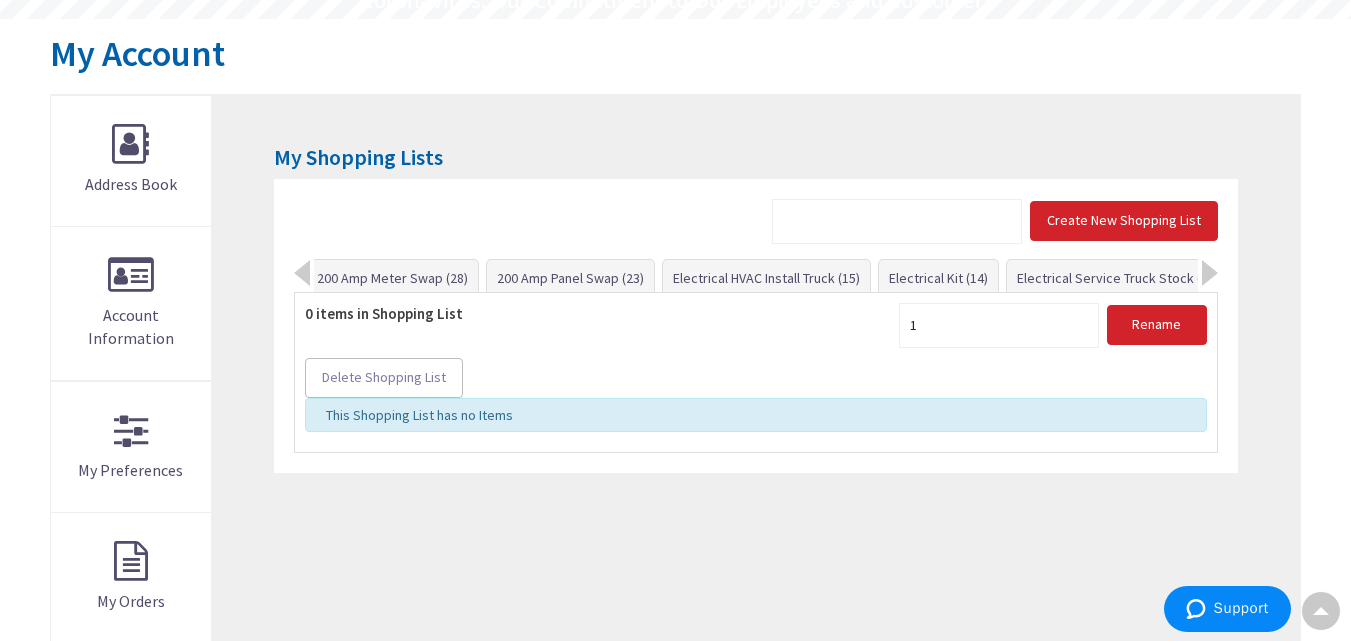 scroll, scrollTop: 0, scrollLeft: 0, axis: both 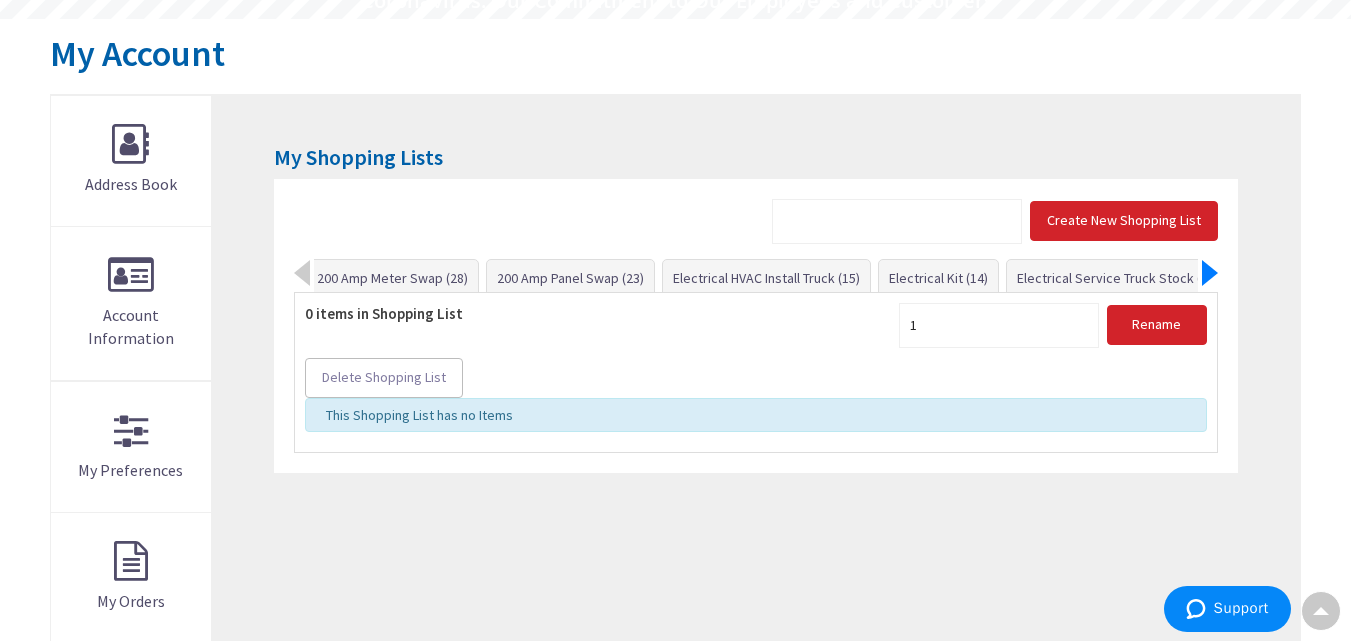 click at bounding box center [1210, 273] 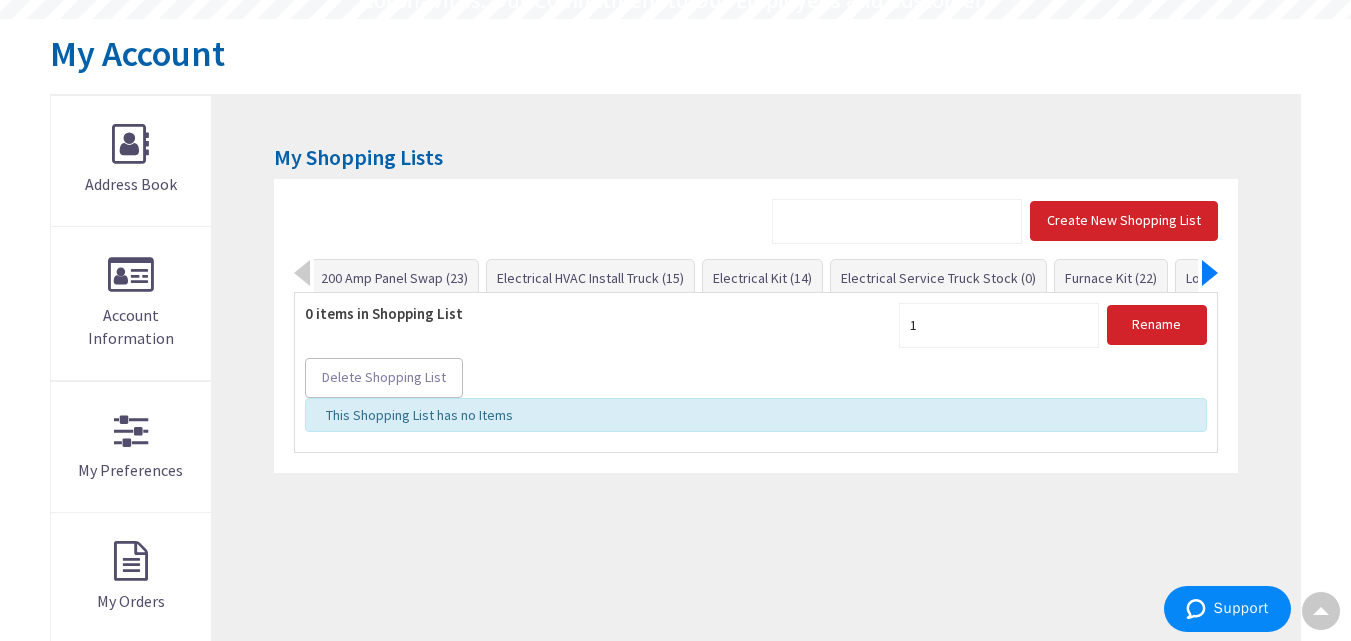 click at bounding box center [1210, 273] 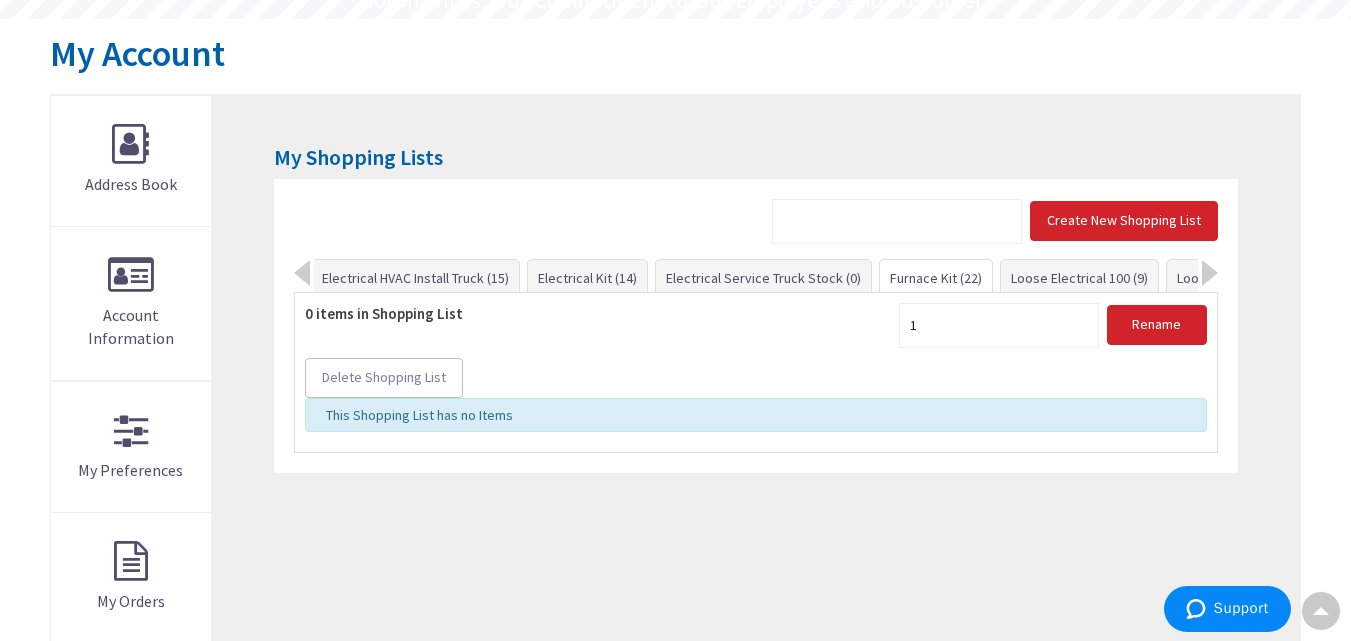 click on "Furnace Kit (22)" at bounding box center [936, 278] 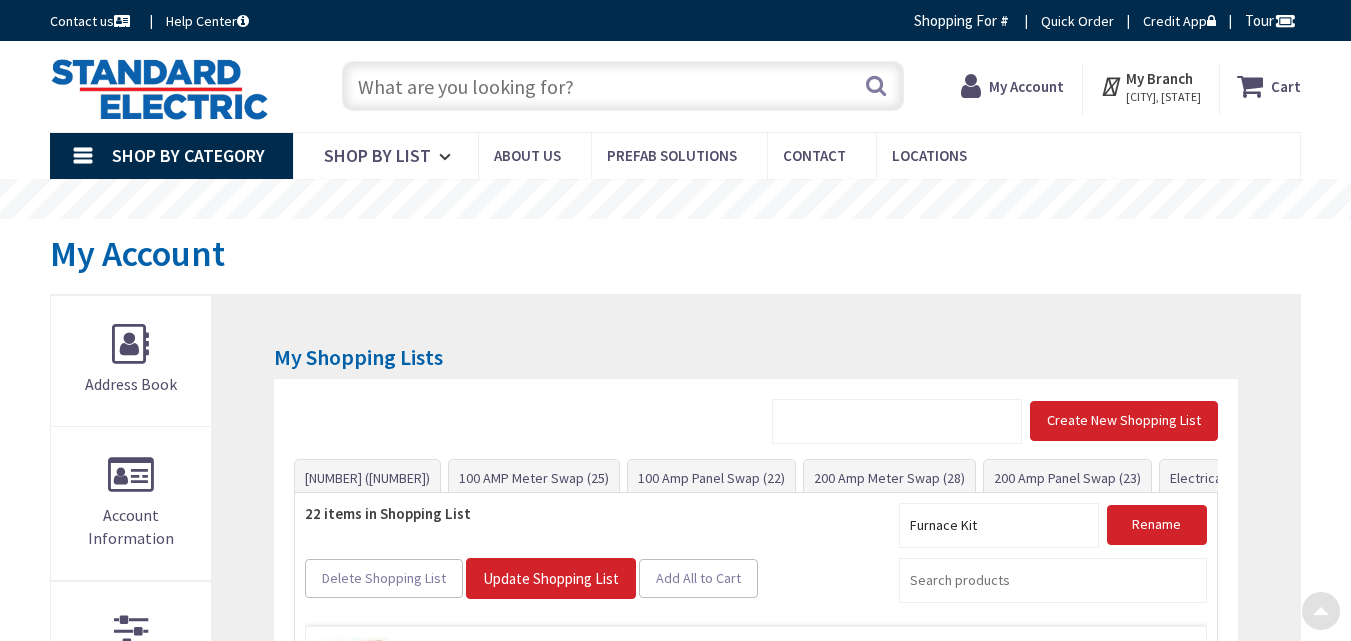 scroll, scrollTop: 417, scrollLeft: 0, axis: vertical 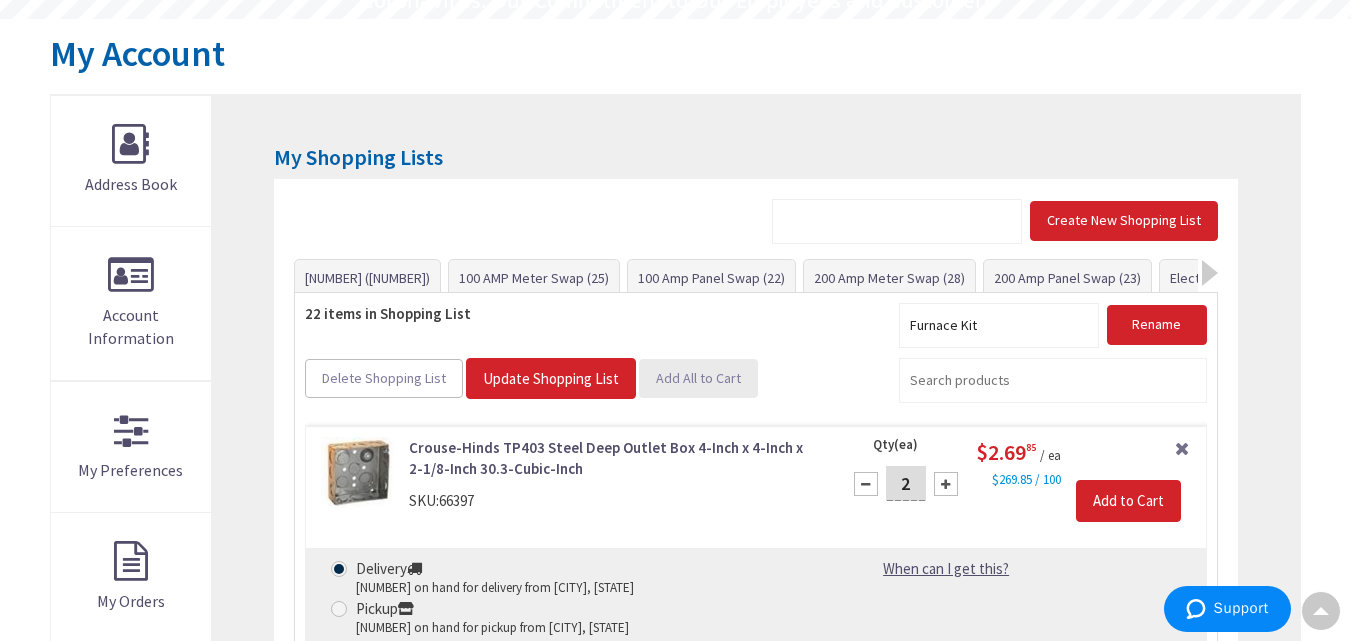 click on "Add All to Cart" at bounding box center (698, 378) 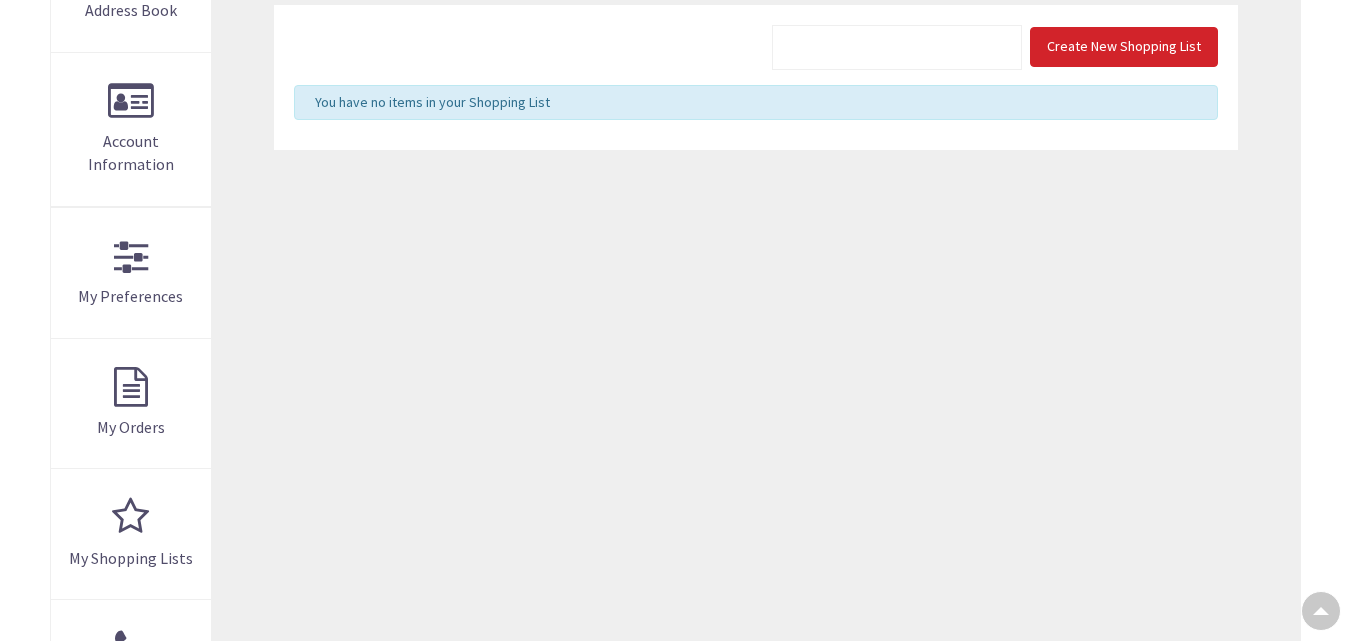 scroll, scrollTop: 374, scrollLeft: 0, axis: vertical 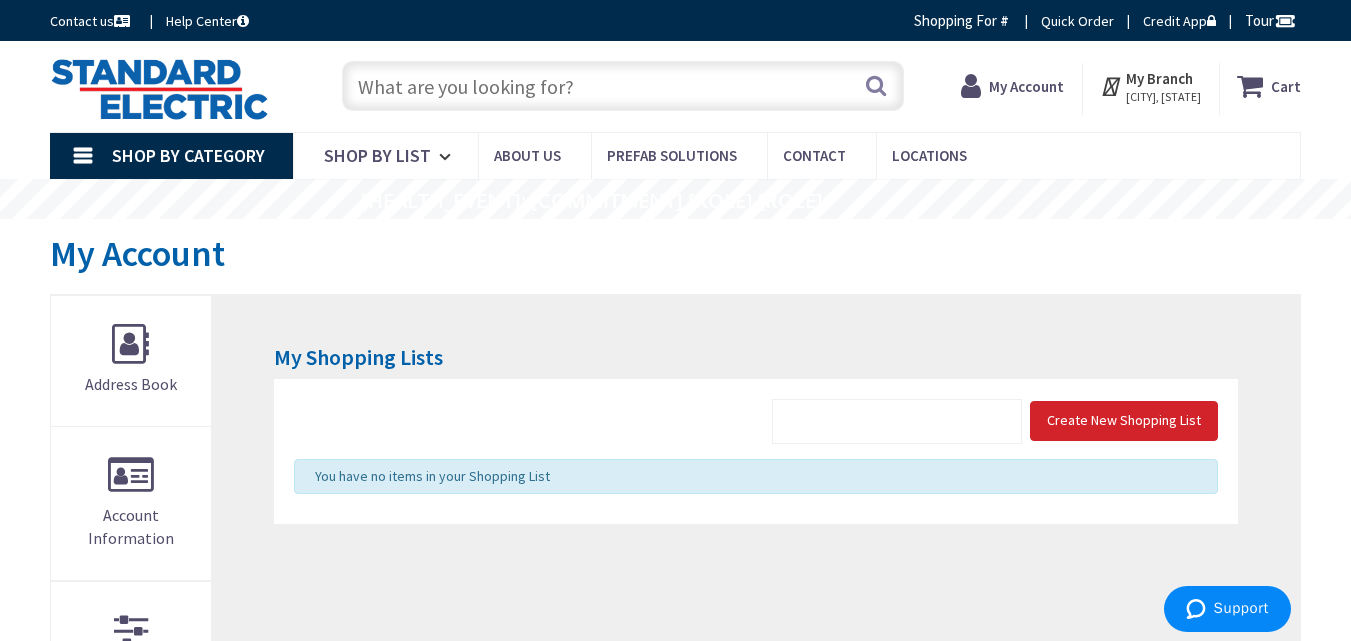 click on "Cart" at bounding box center [1286, 86] 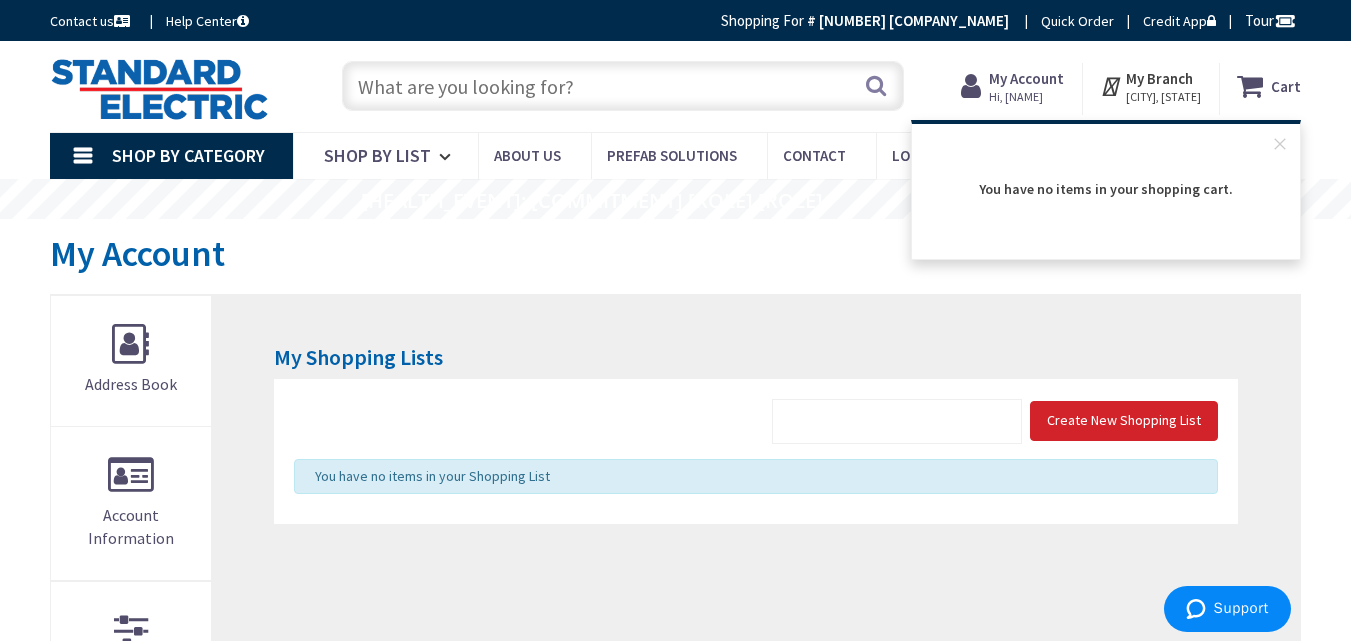 click on "My Shopping Lists
Create New Shopping List
You have no items in your Shopping List" at bounding box center (756, 765) 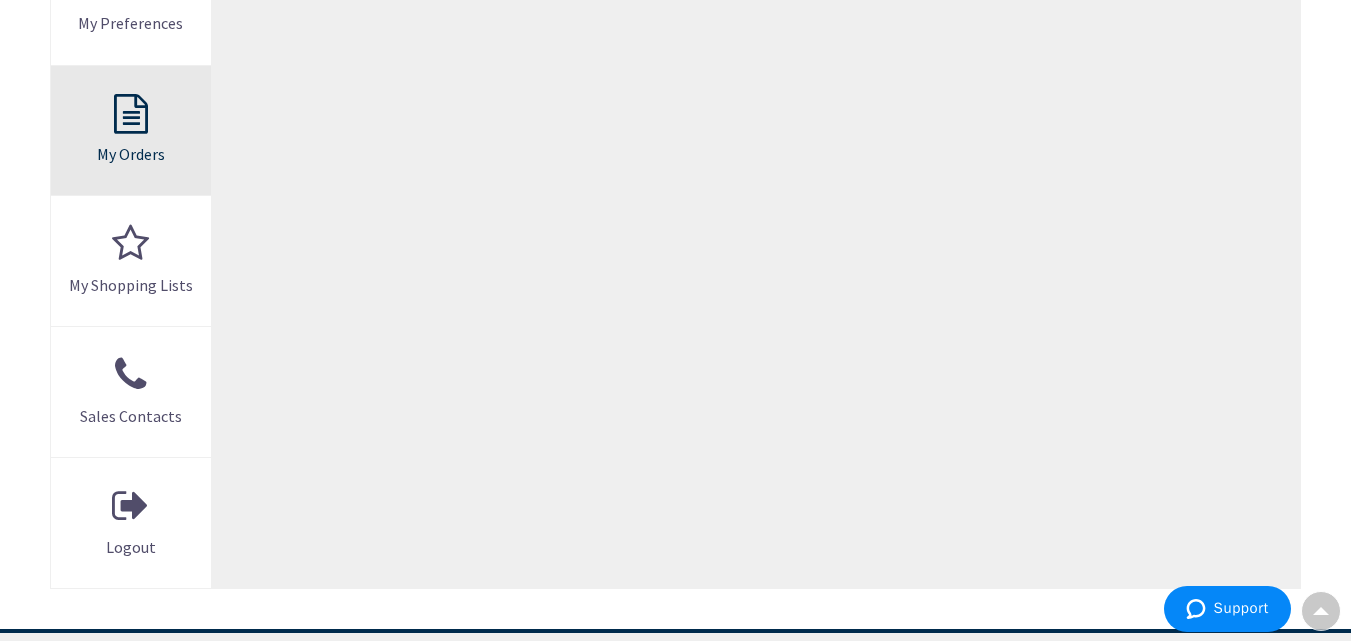 scroll, scrollTop: 600, scrollLeft: 0, axis: vertical 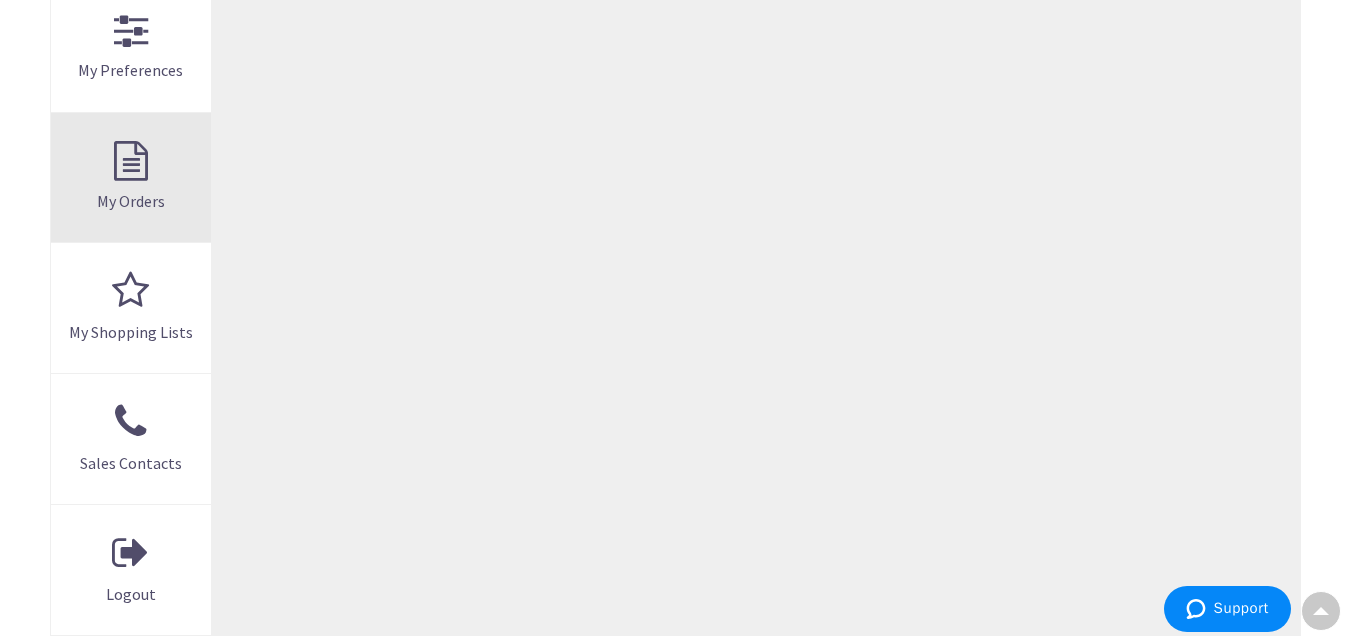 click on "My Orders" at bounding box center [131, 201] 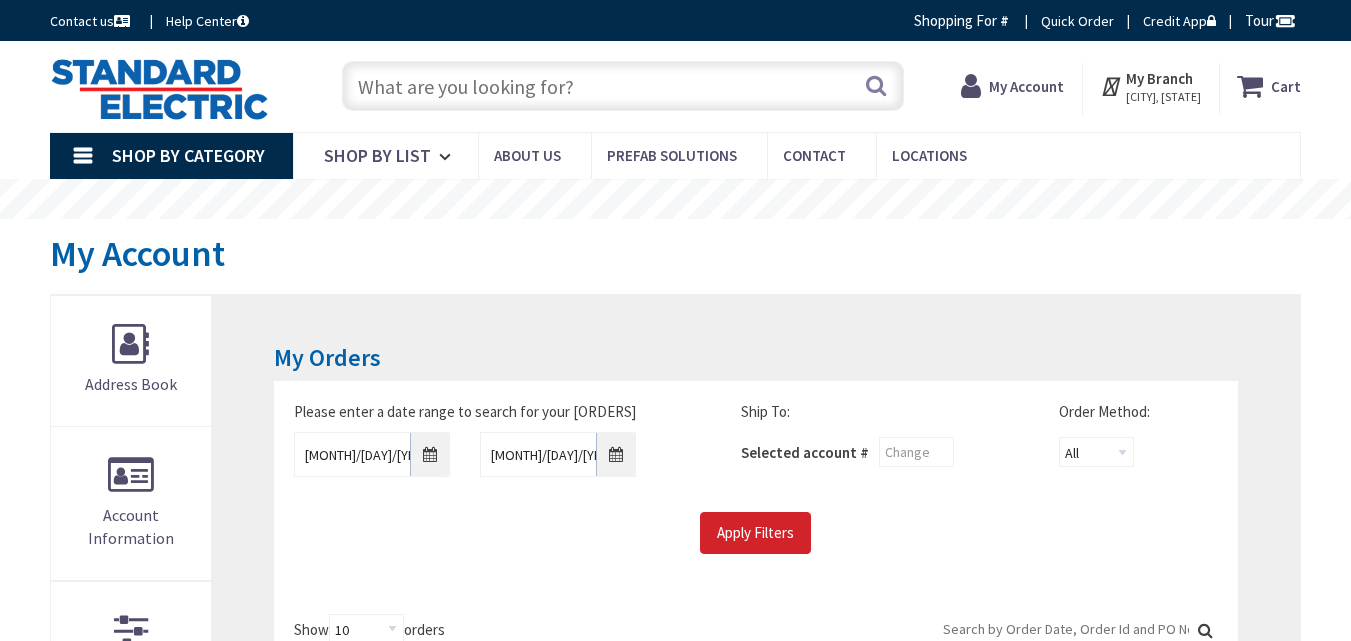scroll, scrollTop: 0, scrollLeft: 0, axis: both 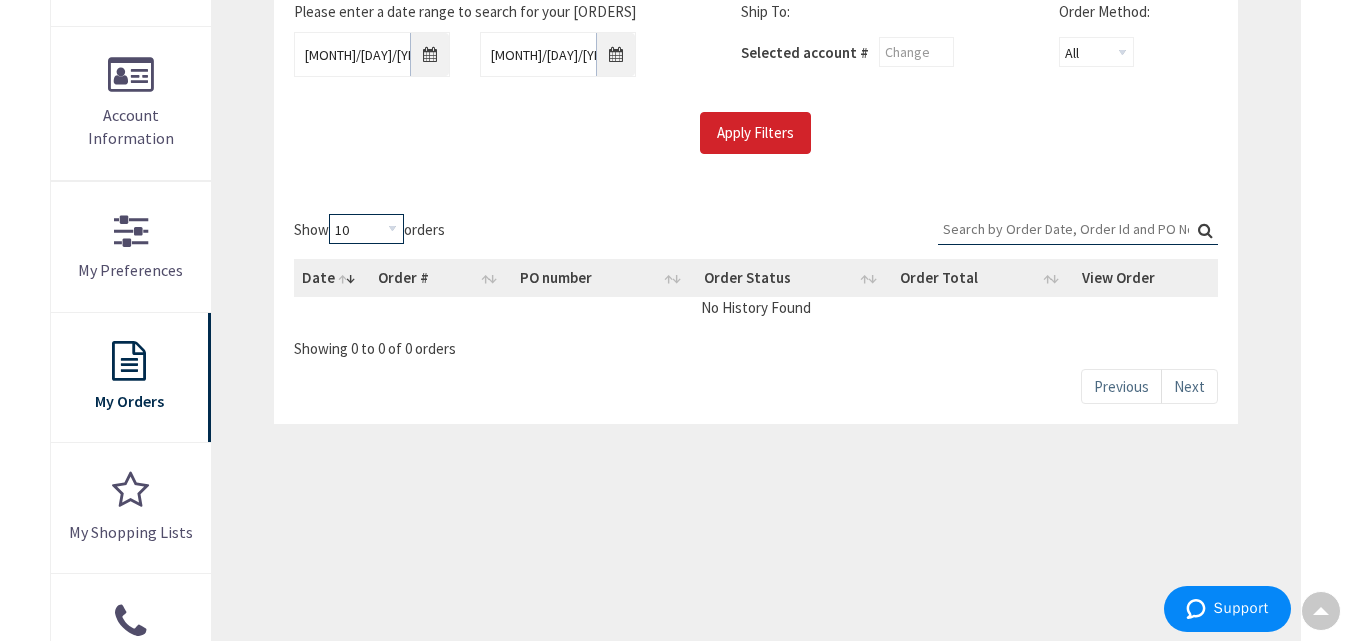 click on "10 25 50 100" at bounding box center [366, 229] 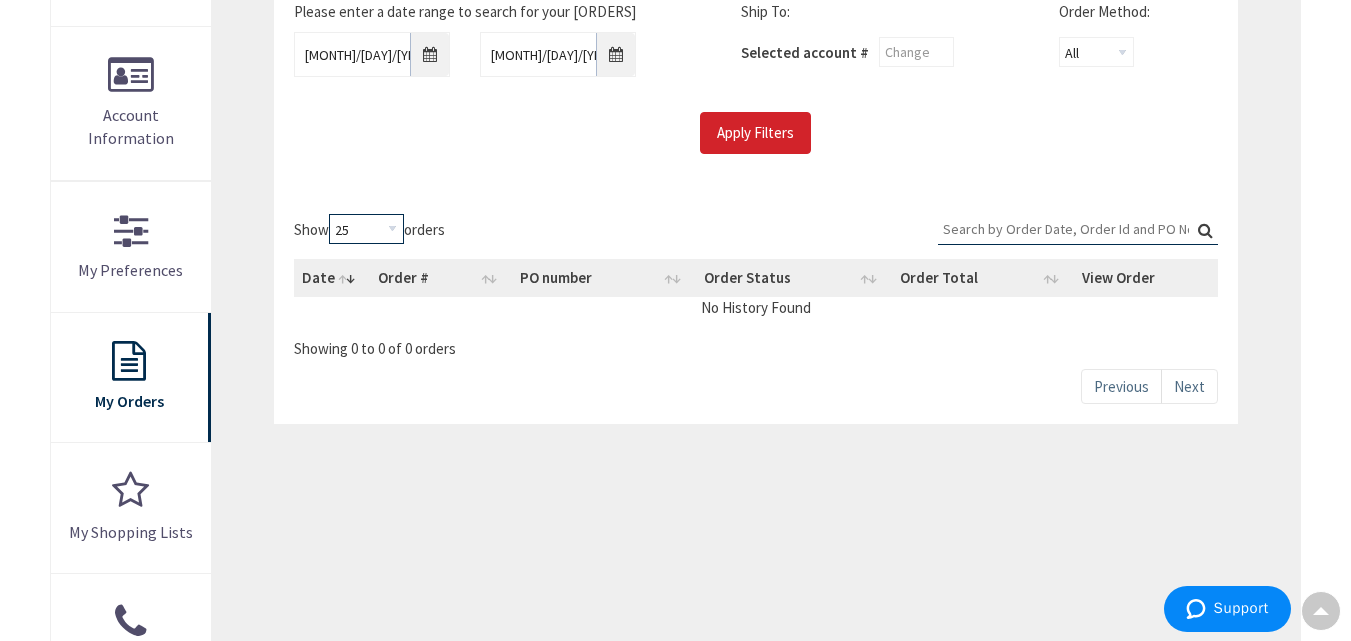 click on "10 25 50 100" at bounding box center [366, 229] 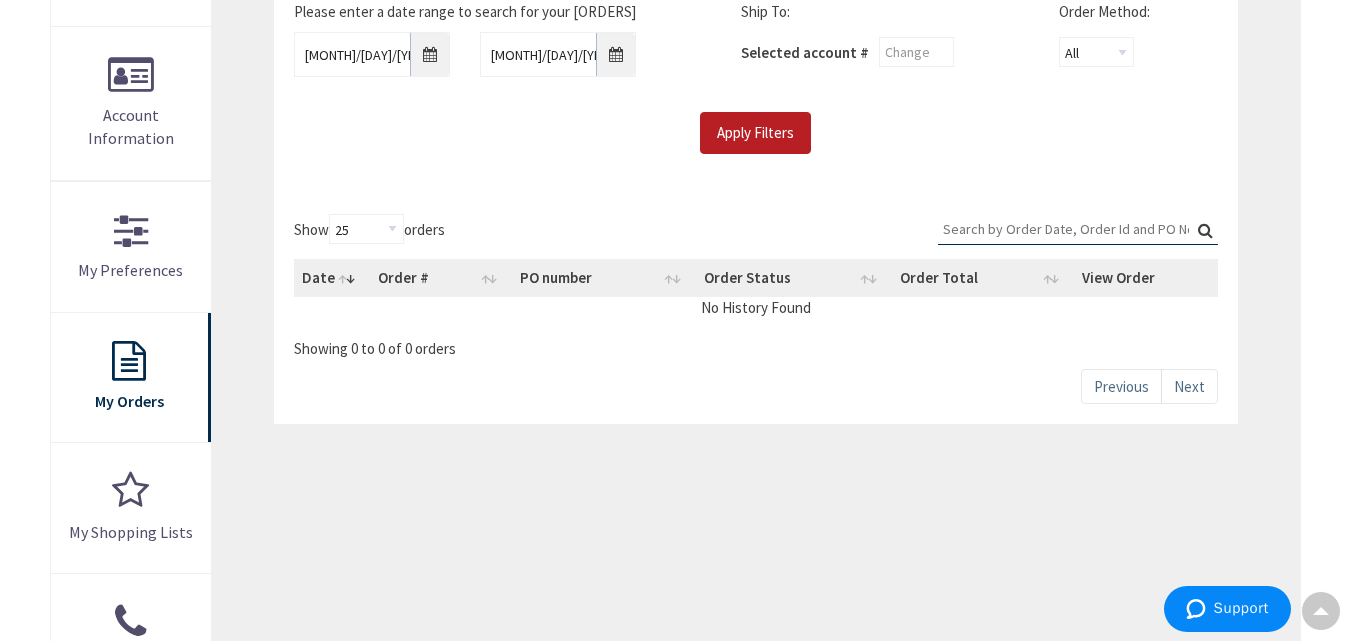 click on "Apply Filters" at bounding box center [755, 133] 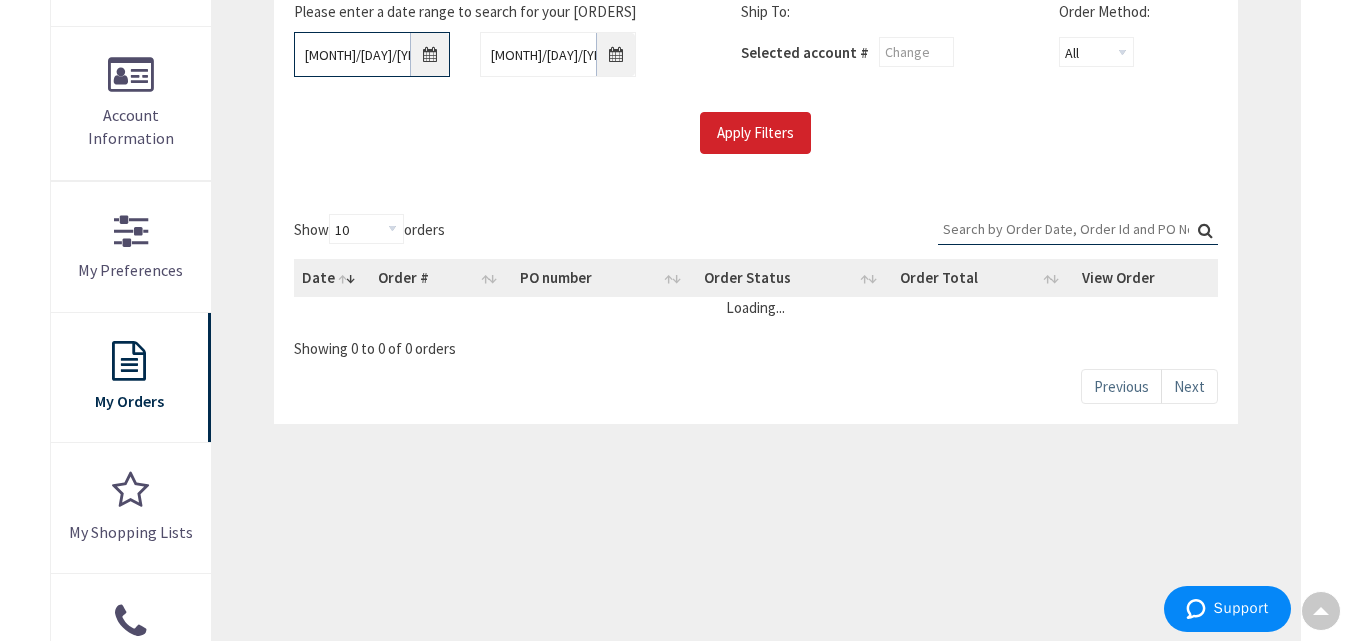 click on "6/25/2025" at bounding box center [372, 54] 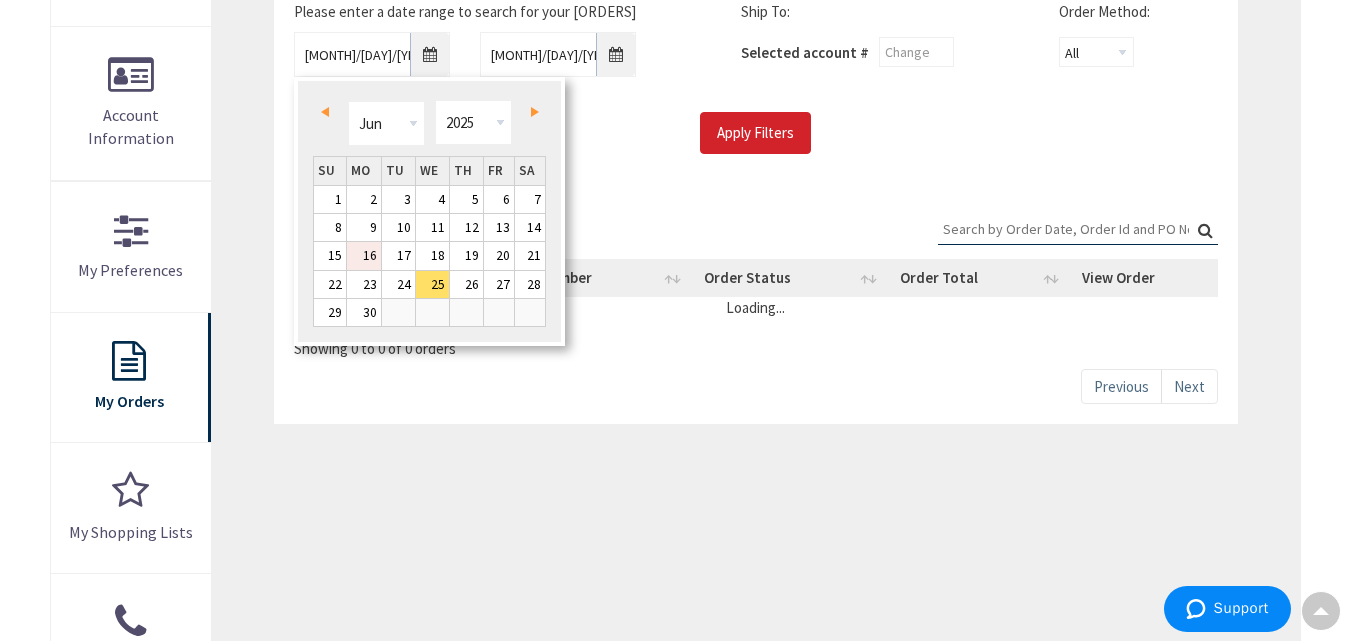 click on "16" at bounding box center (364, 255) 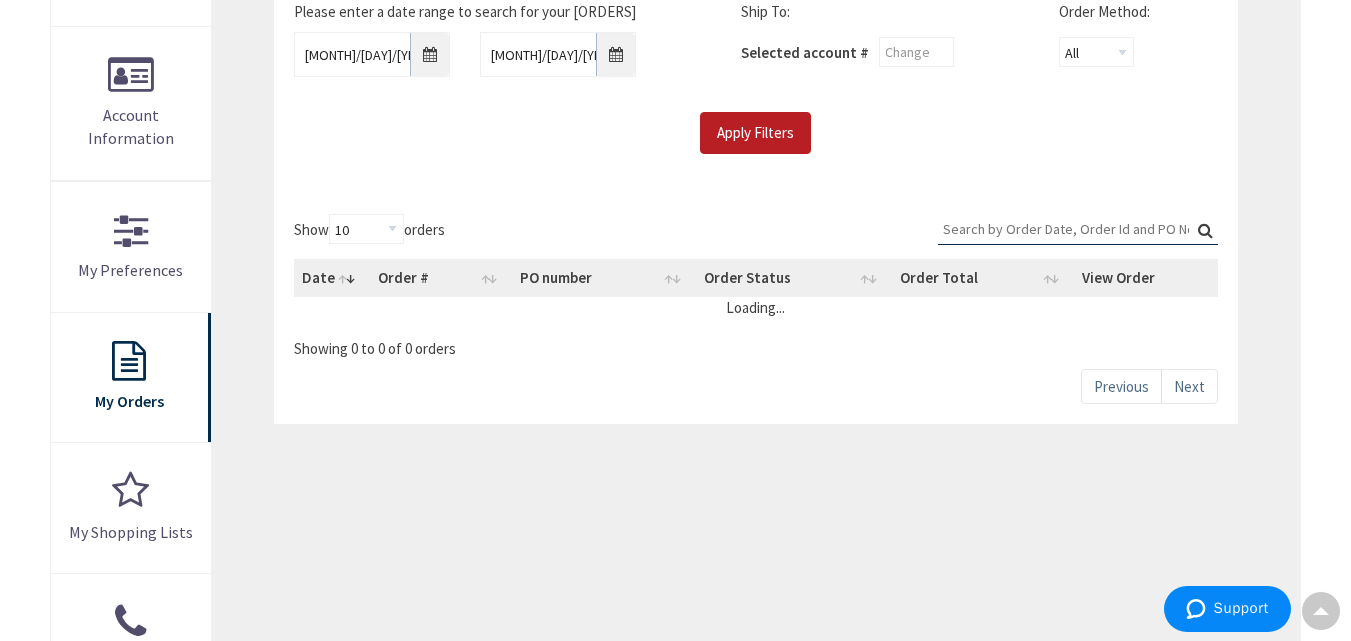 click on "Apply Filters" at bounding box center [755, 133] 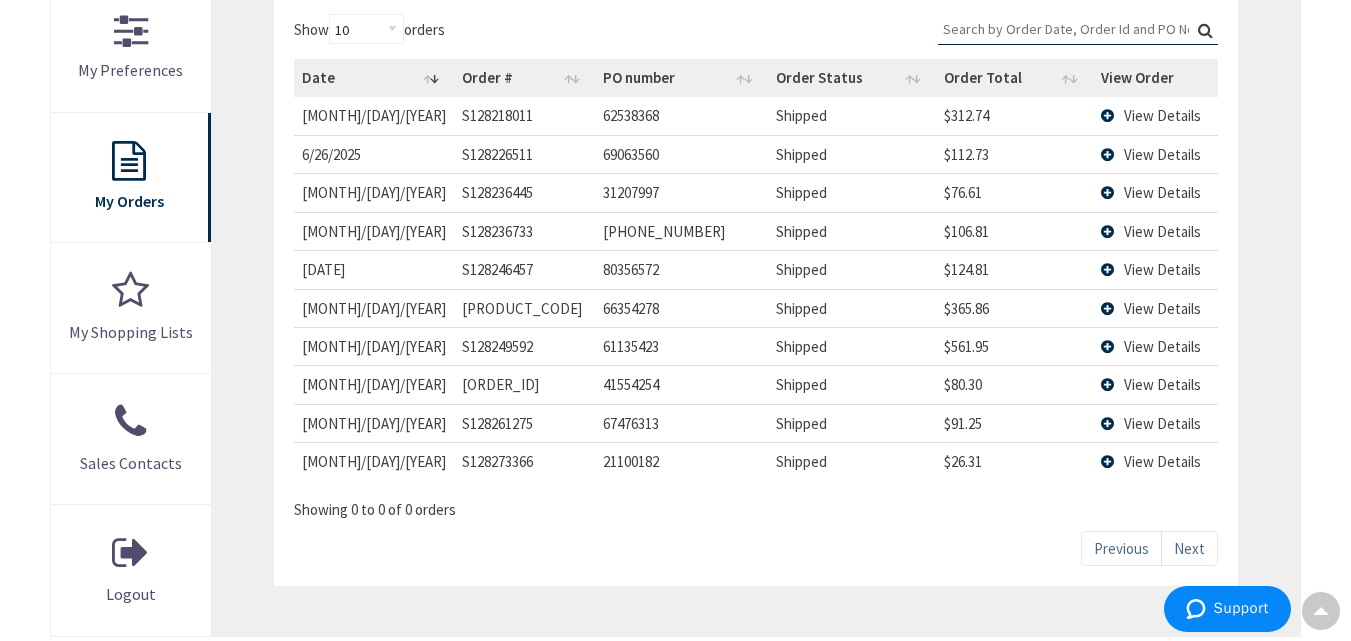 scroll, scrollTop: 400, scrollLeft: 0, axis: vertical 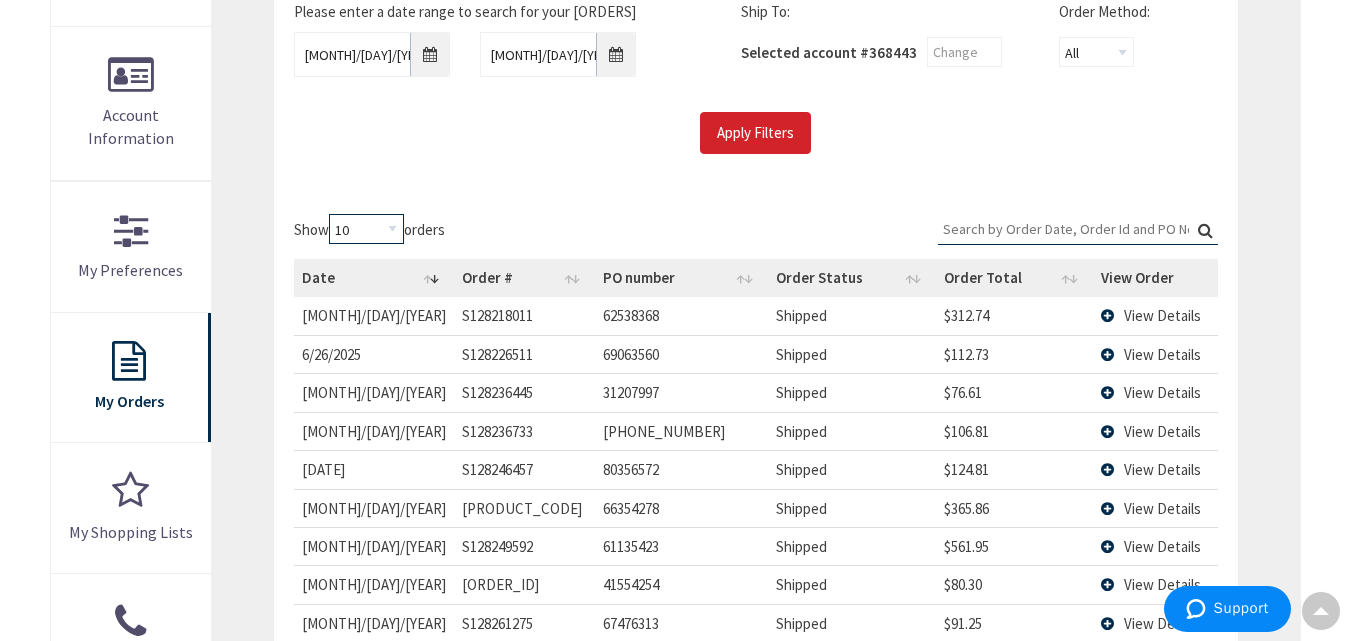 click on "10 25 50 100" at bounding box center (366, 229) 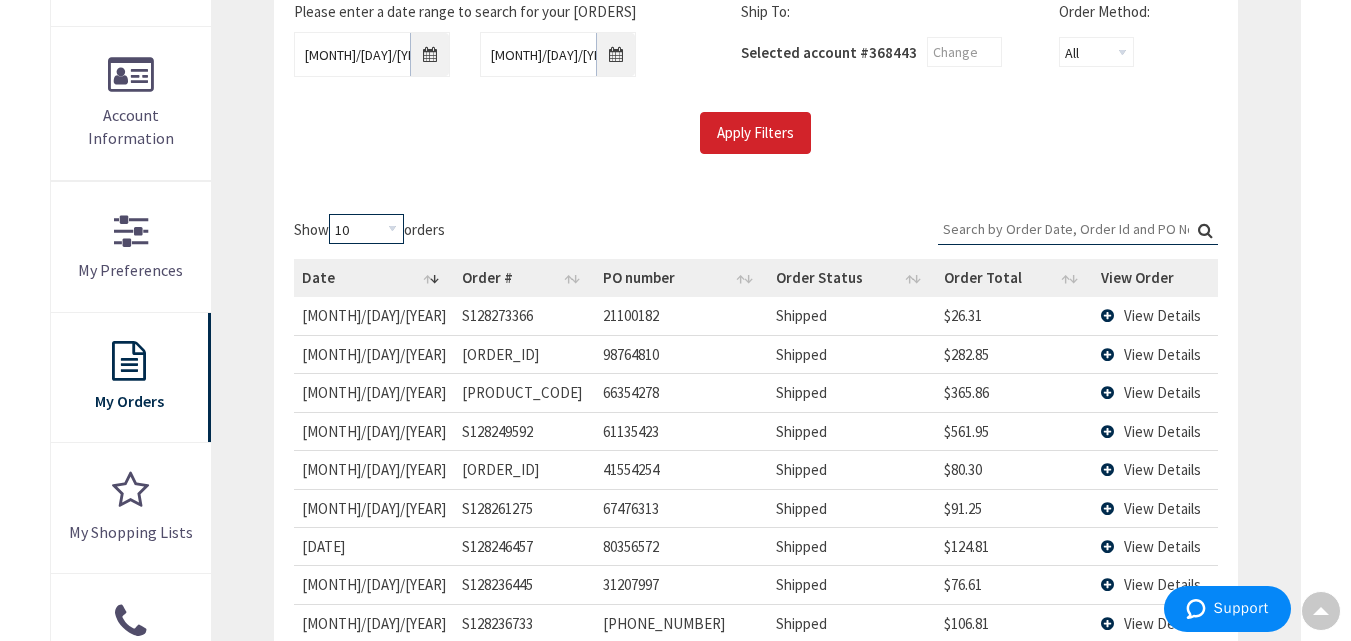 select on "25" 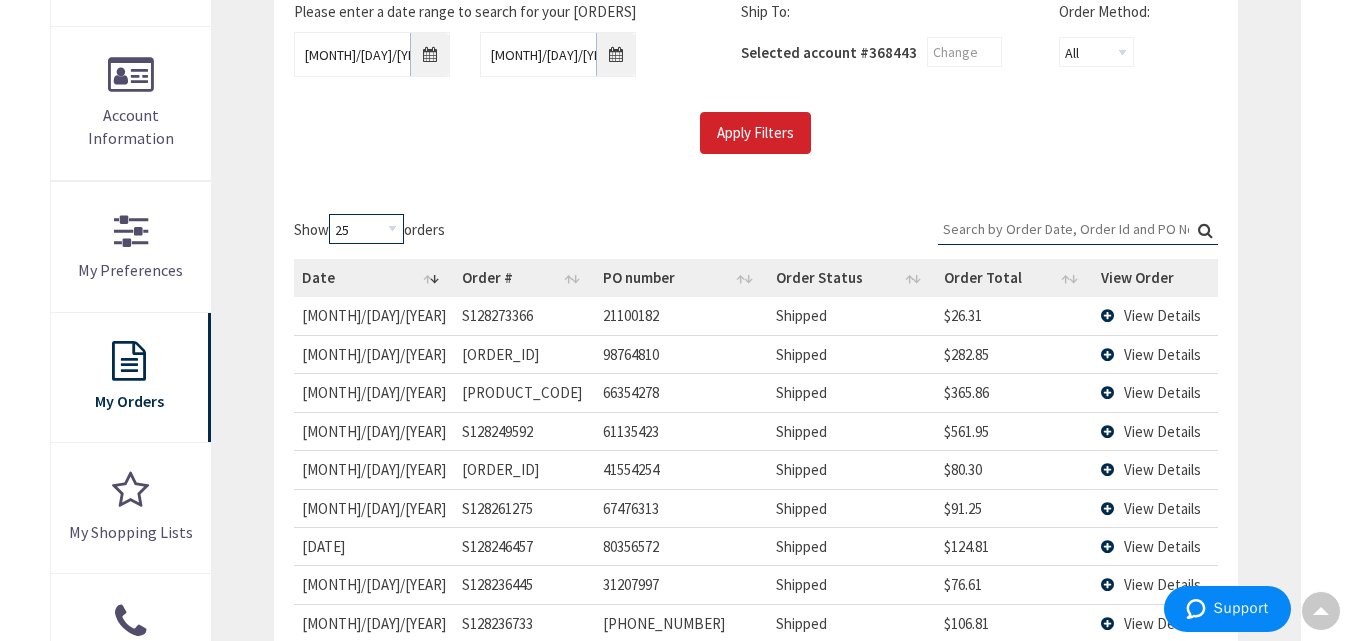 click on "10 25 50 100" at bounding box center (366, 229) 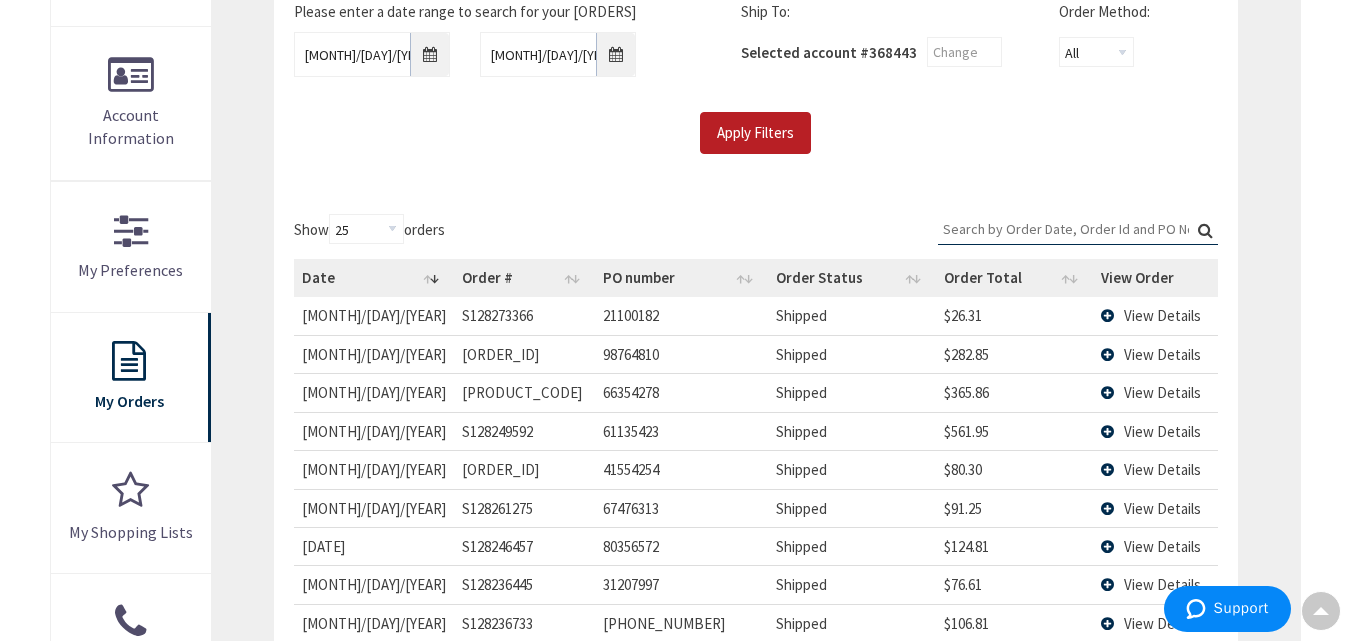 click on "Apply Filters" at bounding box center [755, 133] 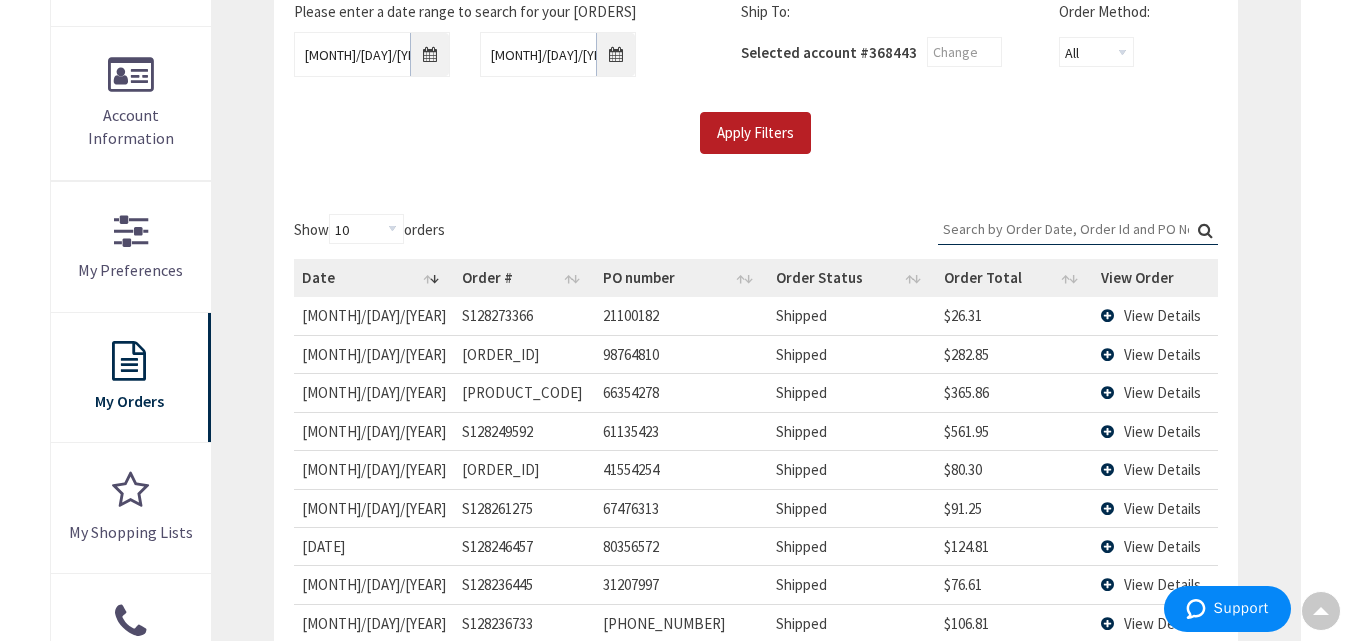 scroll, scrollTop: 600, scrollLeft: 0, axis: vertical 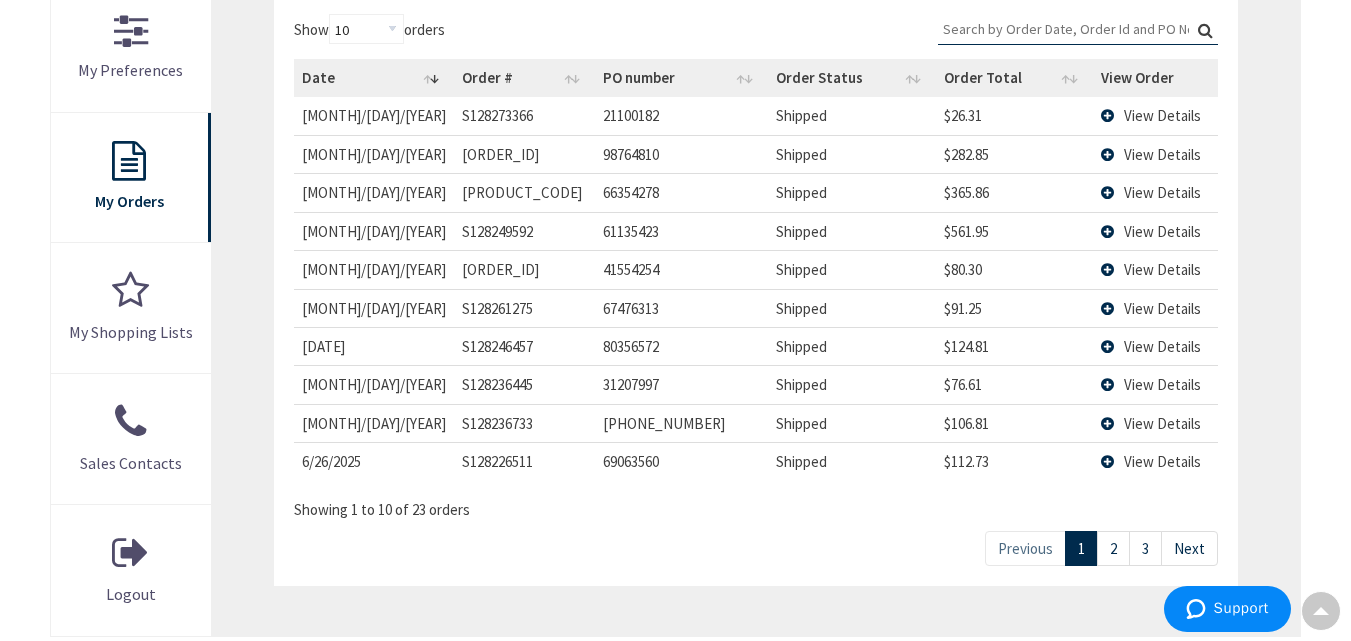 click on "2" at bounding box center [1113, 548] 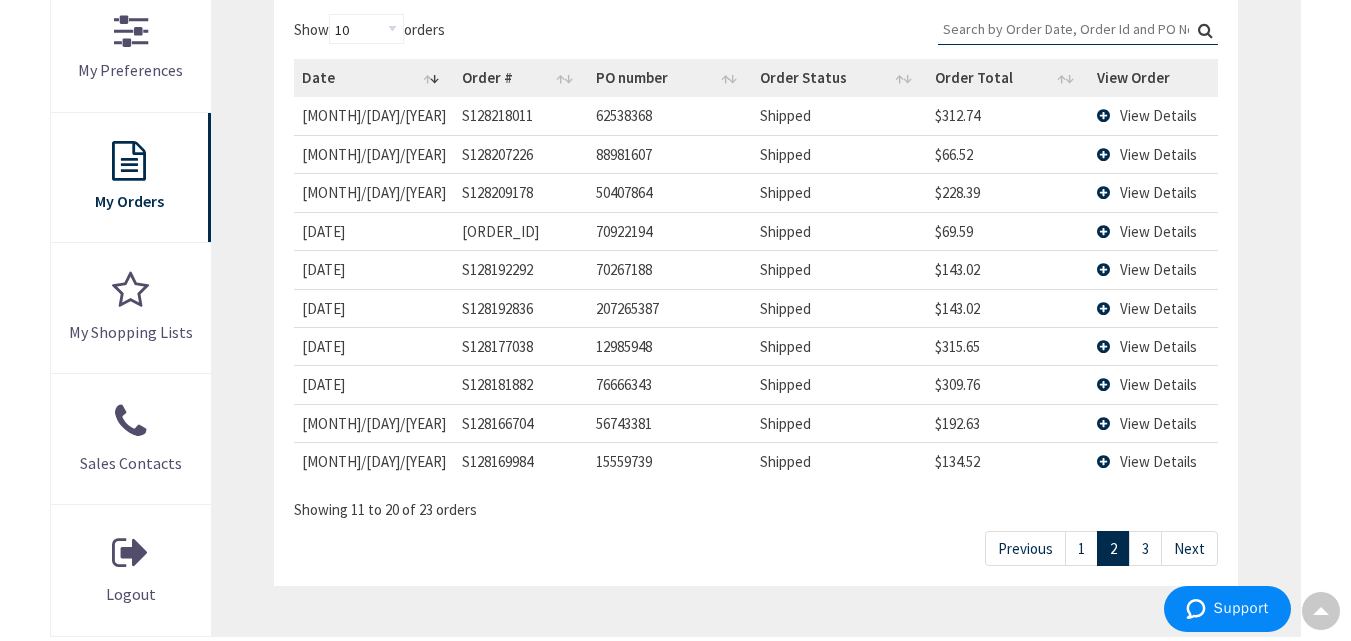 click on "View Details" at bounding box center (1153, 154) 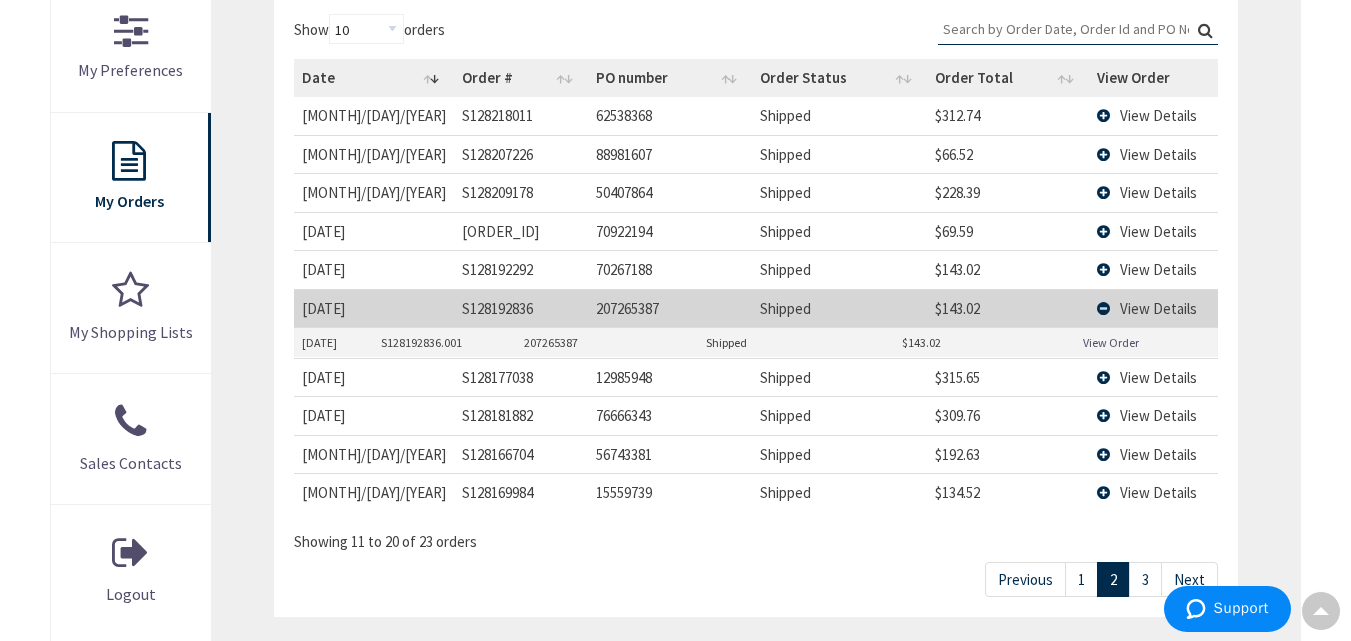 click on "View Order" at bounding box center [1111, 342] 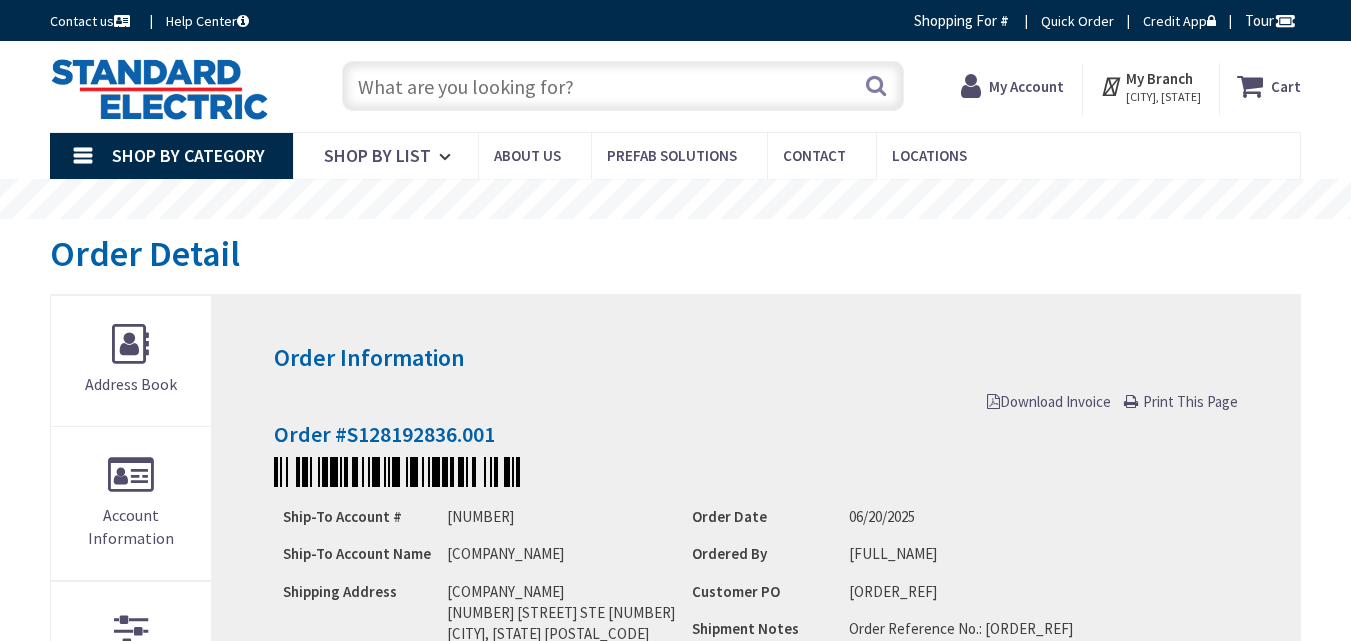 scroll, scrollTop: 0, scrollLeft: 0, axis: both 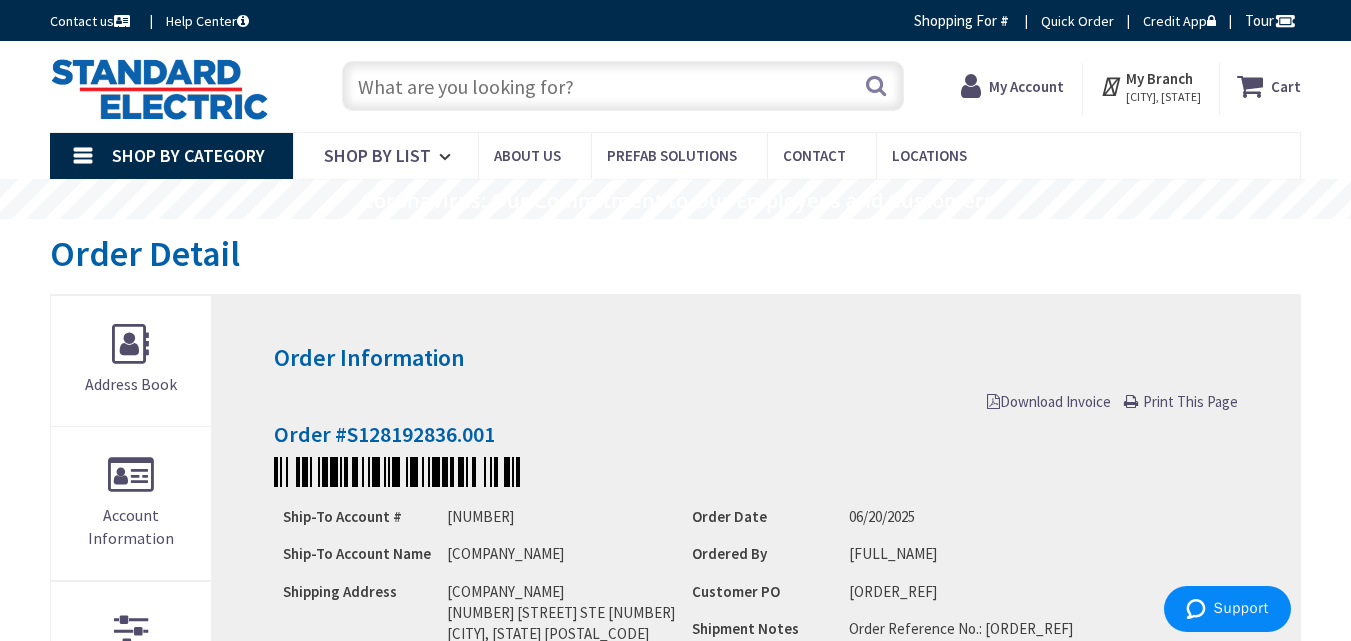 click on "Print This Page" at bounding box center (1190, 401) 